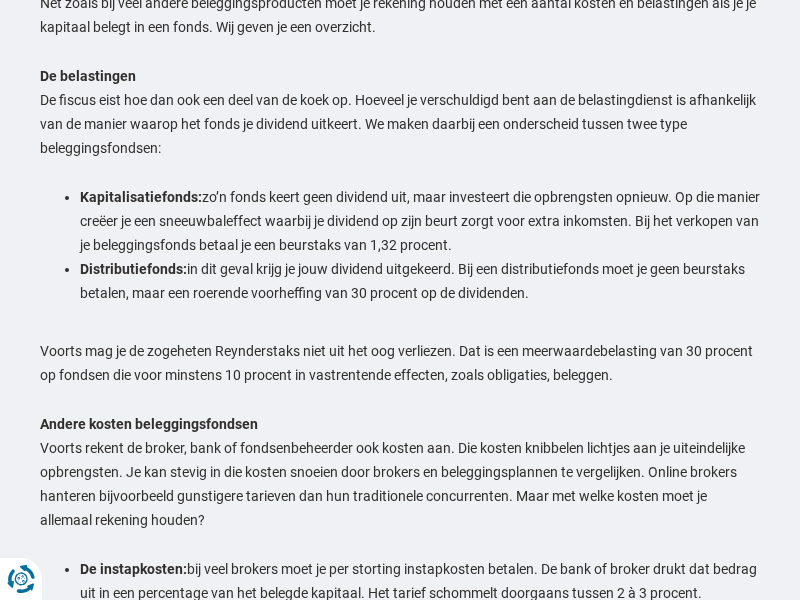 scroll, scrollTop: 3553, scrollLeft: 0, axis: vertical 